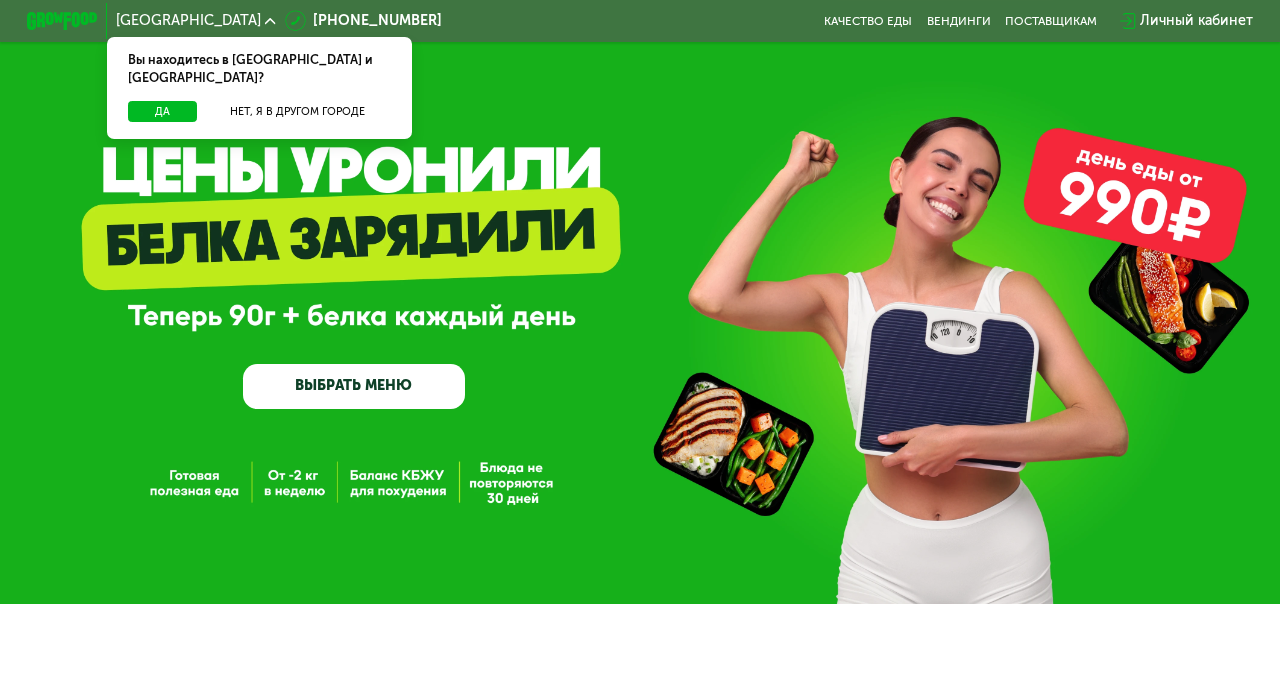 scroll, scrollTop: 0, scrollLeft: 0, axis: both 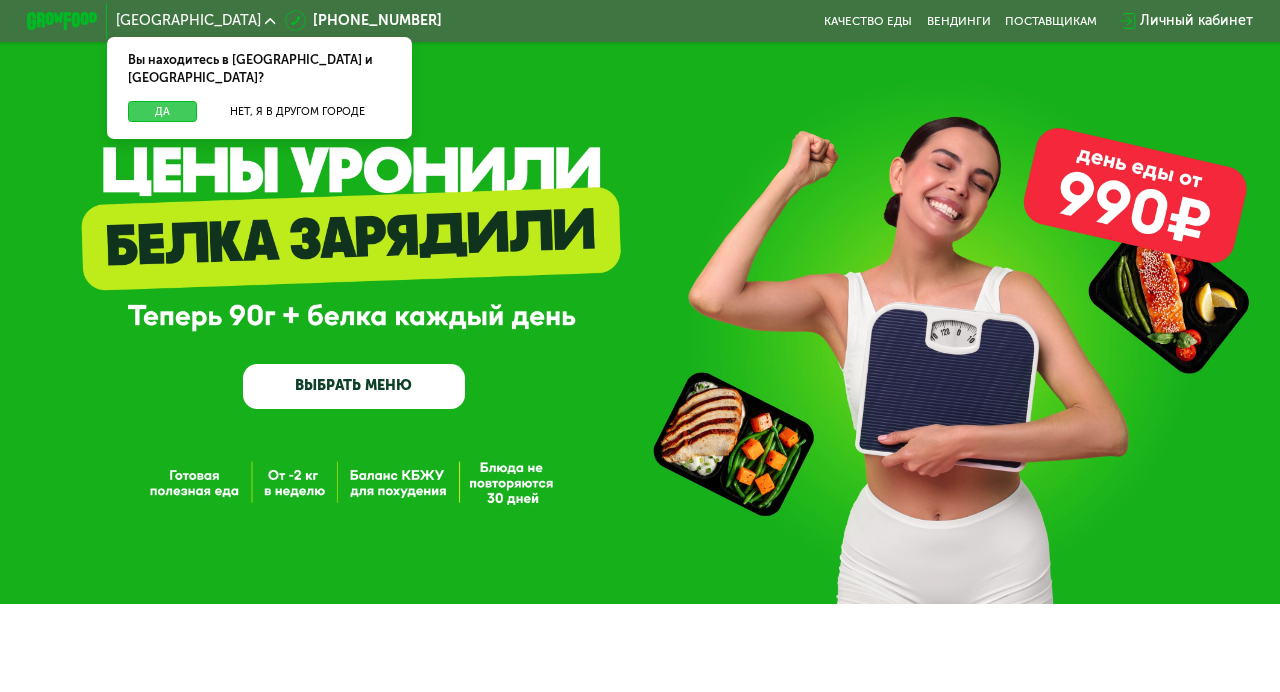 click on "Да" at bounding box center (162, 112) 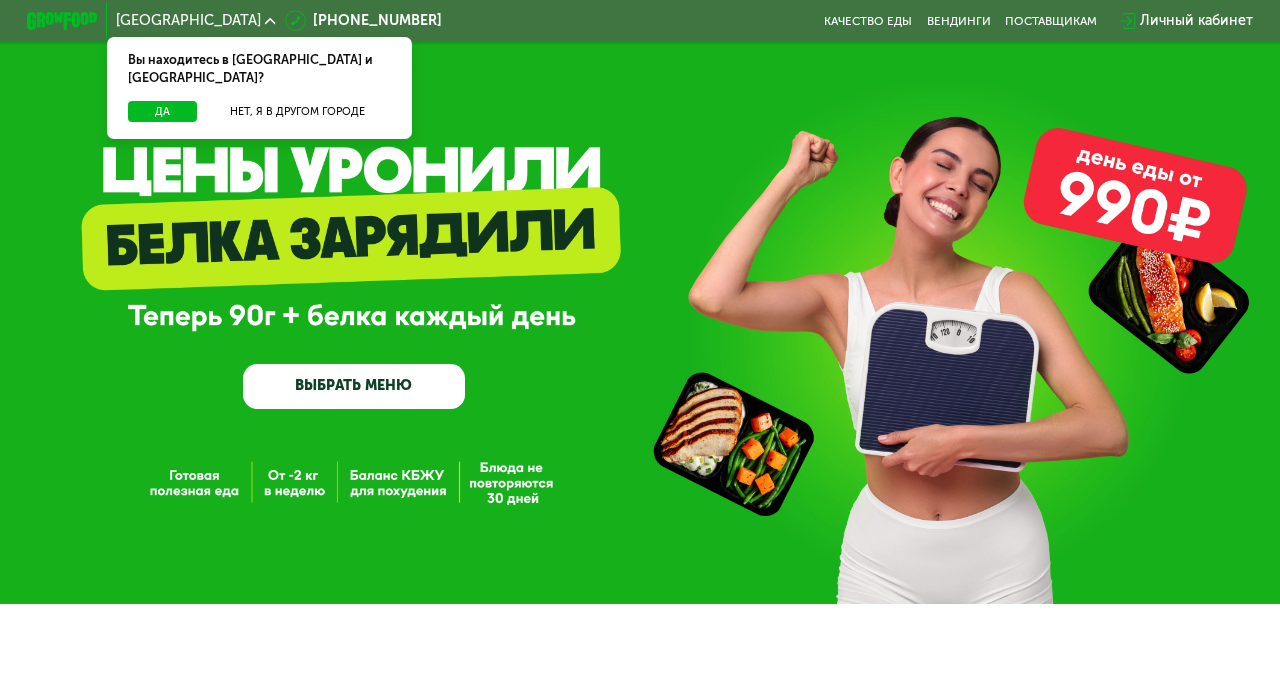 click on "Москва" 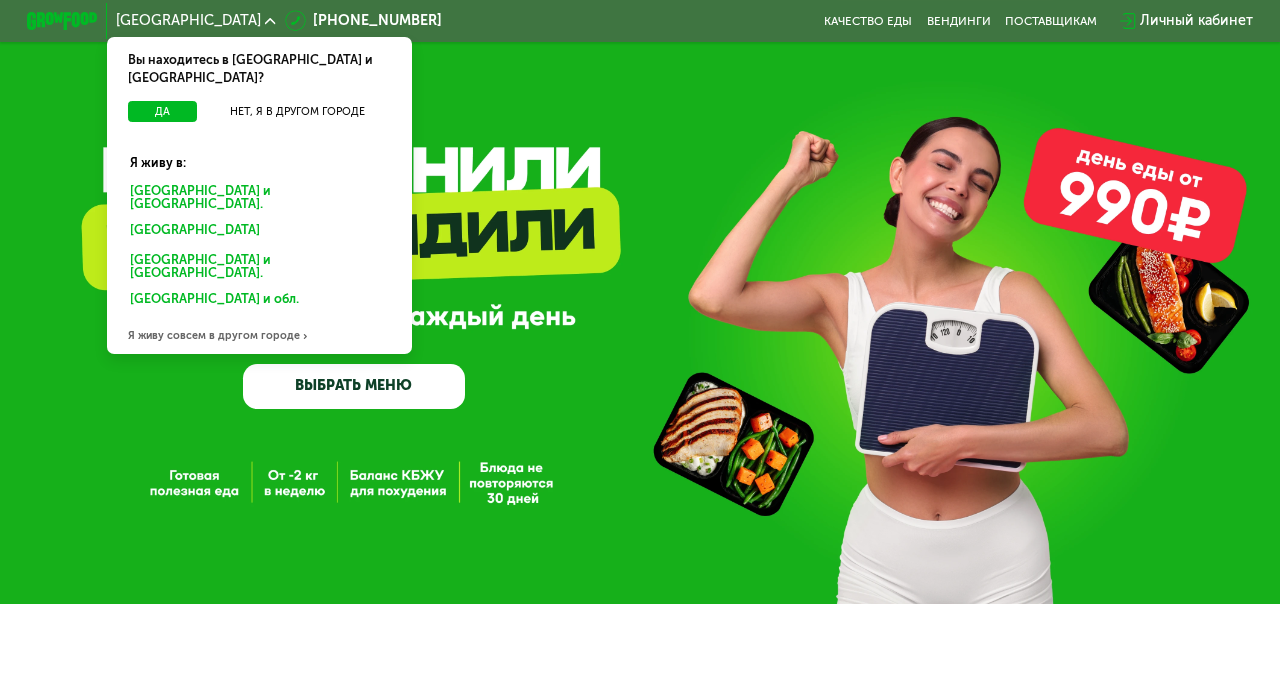 click on "Санкт-Петербурге и обл." 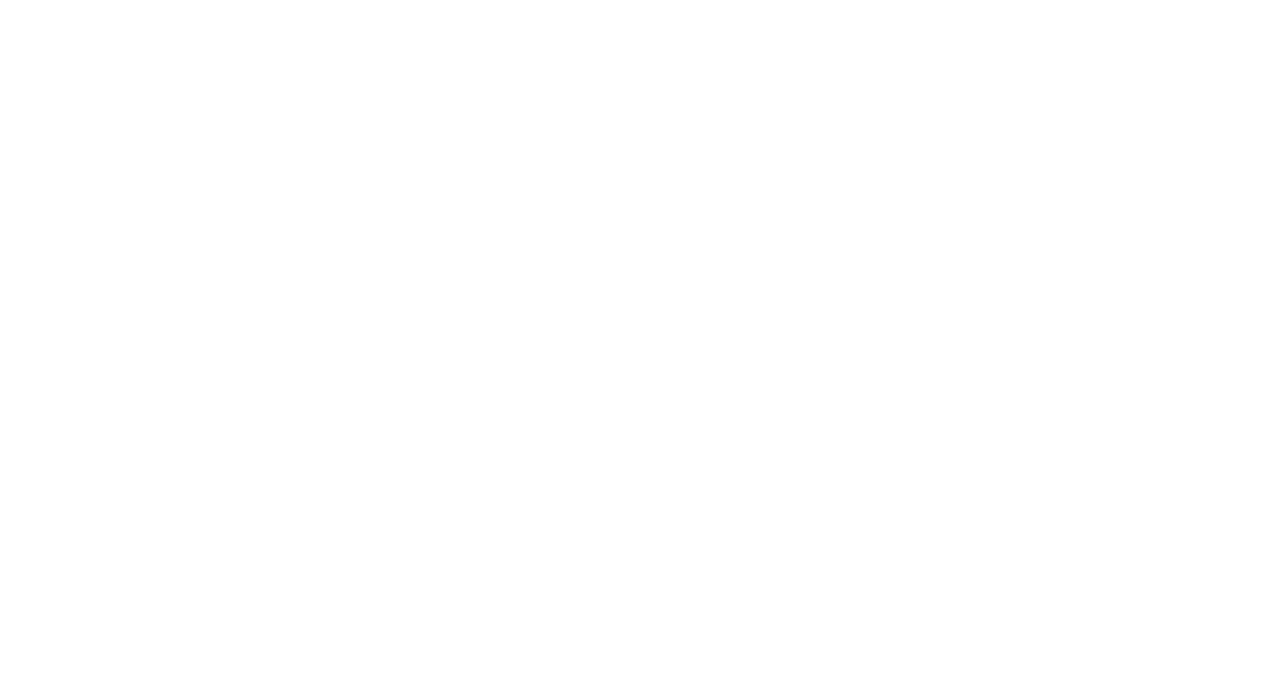 scroll, scrollTop: 0, scrollLeft: 0, axis: both 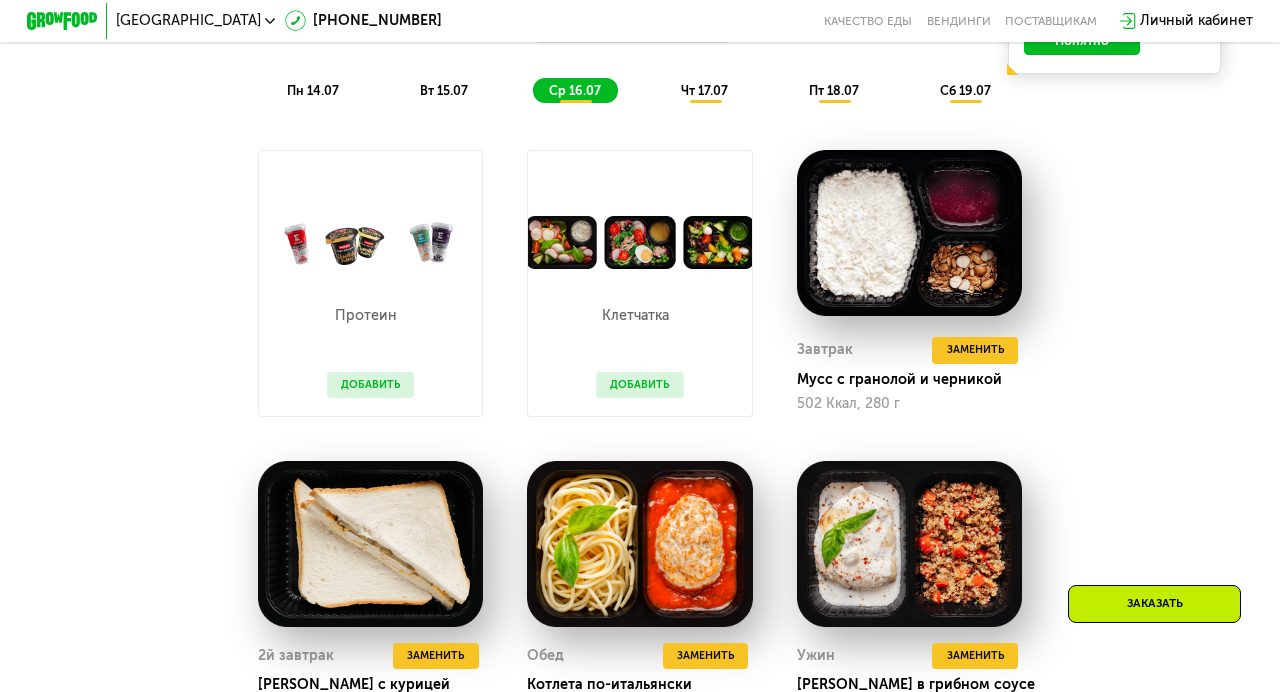 click on "пн 14.07" at bounding box center (313, 90) 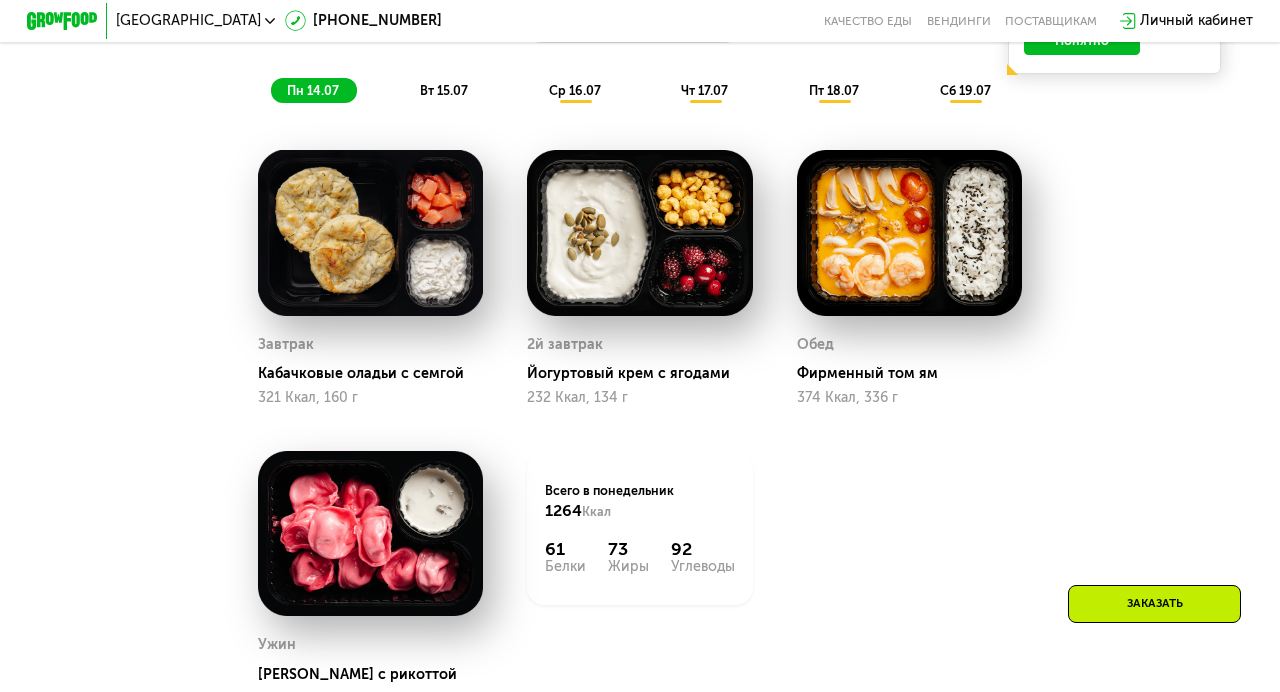 click on "вт 15.07" at bounding box center (444, 90) 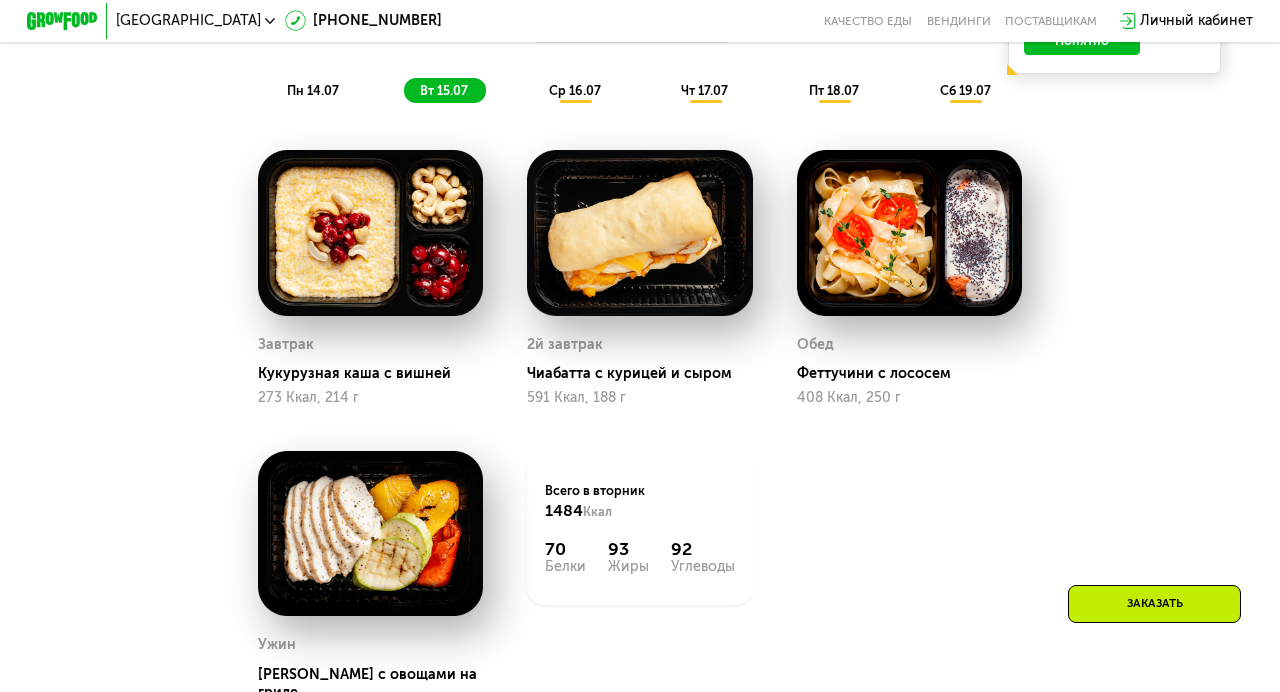 click on "ср 16.07" at bounding box center (575, 90) 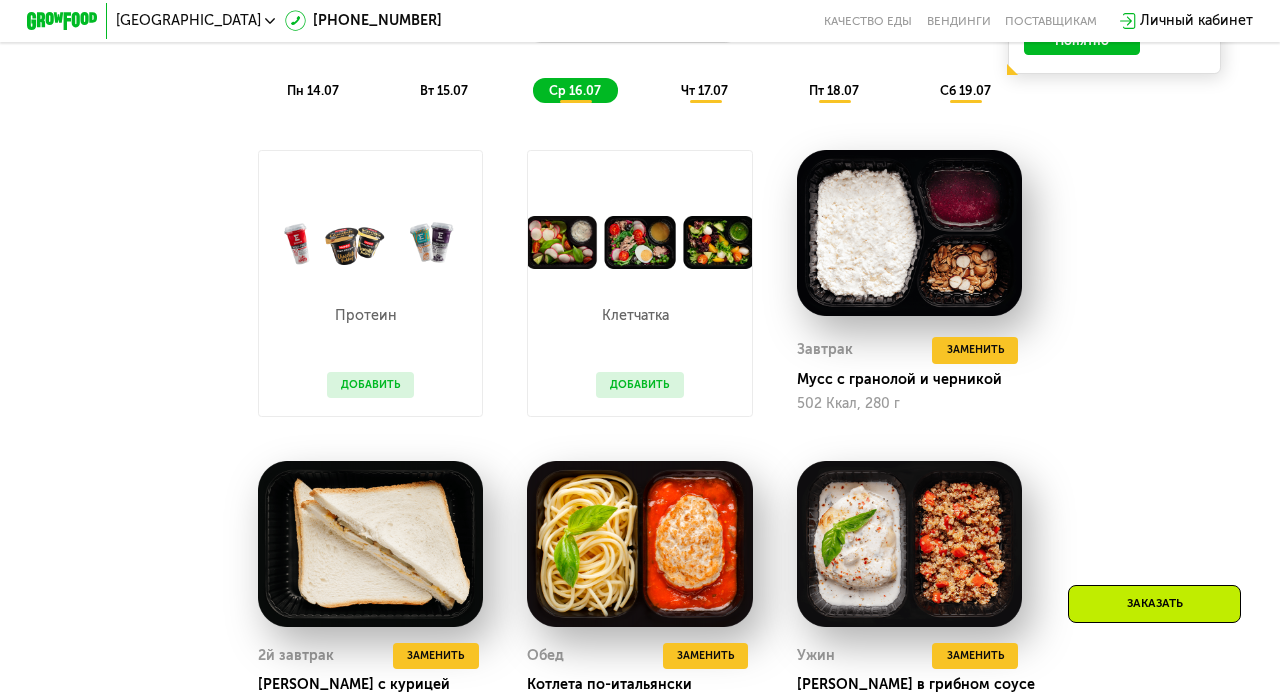 click on "чт 17.07" at bounding box center (704, 90) 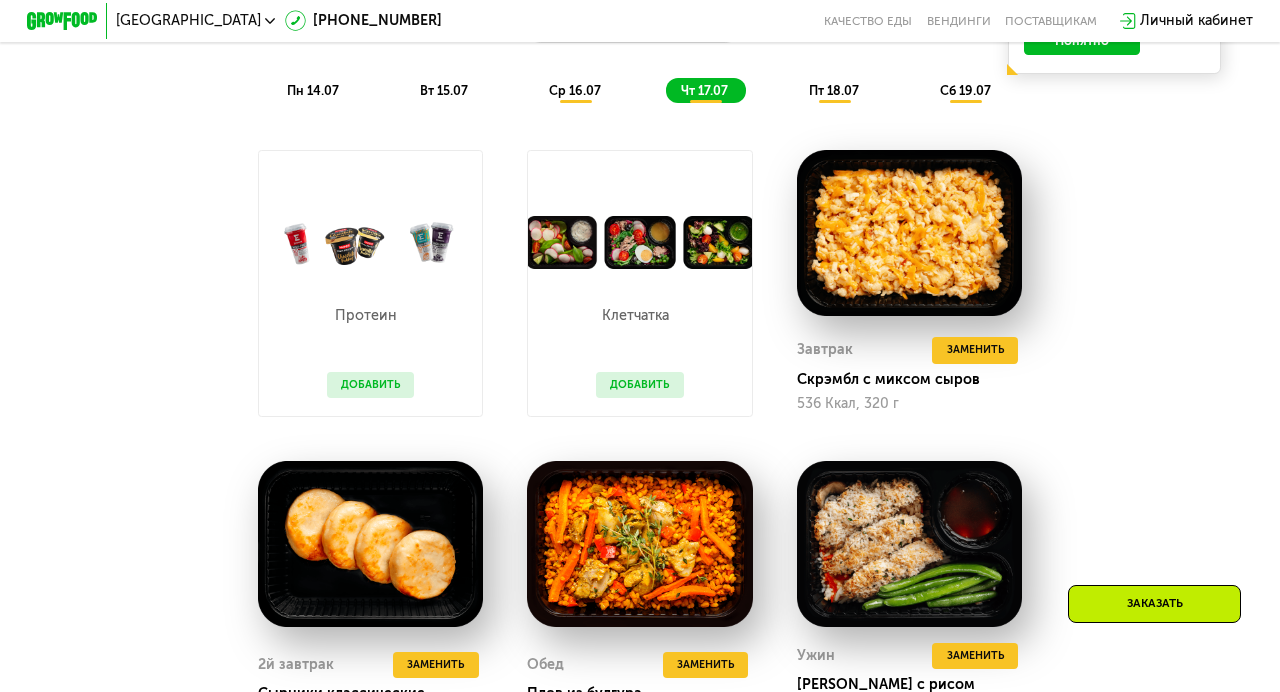 click on "пт 18.07" at bounding box center [834, 90] 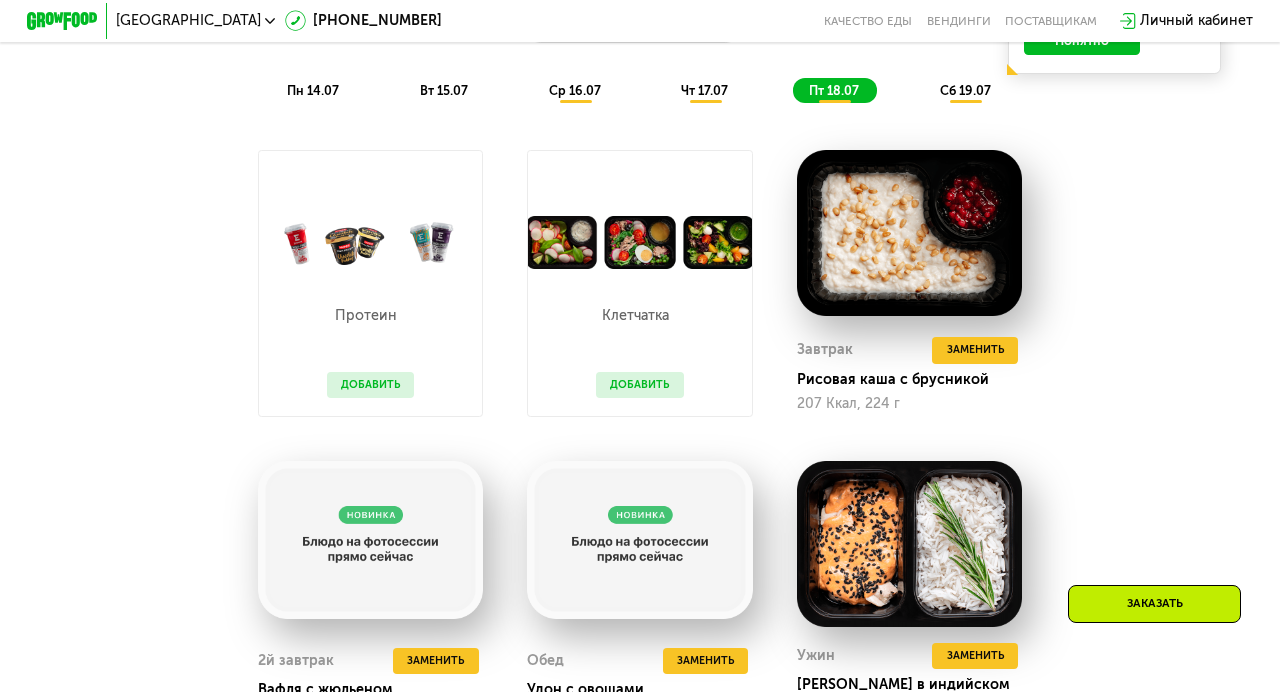 click on "сб 19.07" at bounding box center [965, 90] 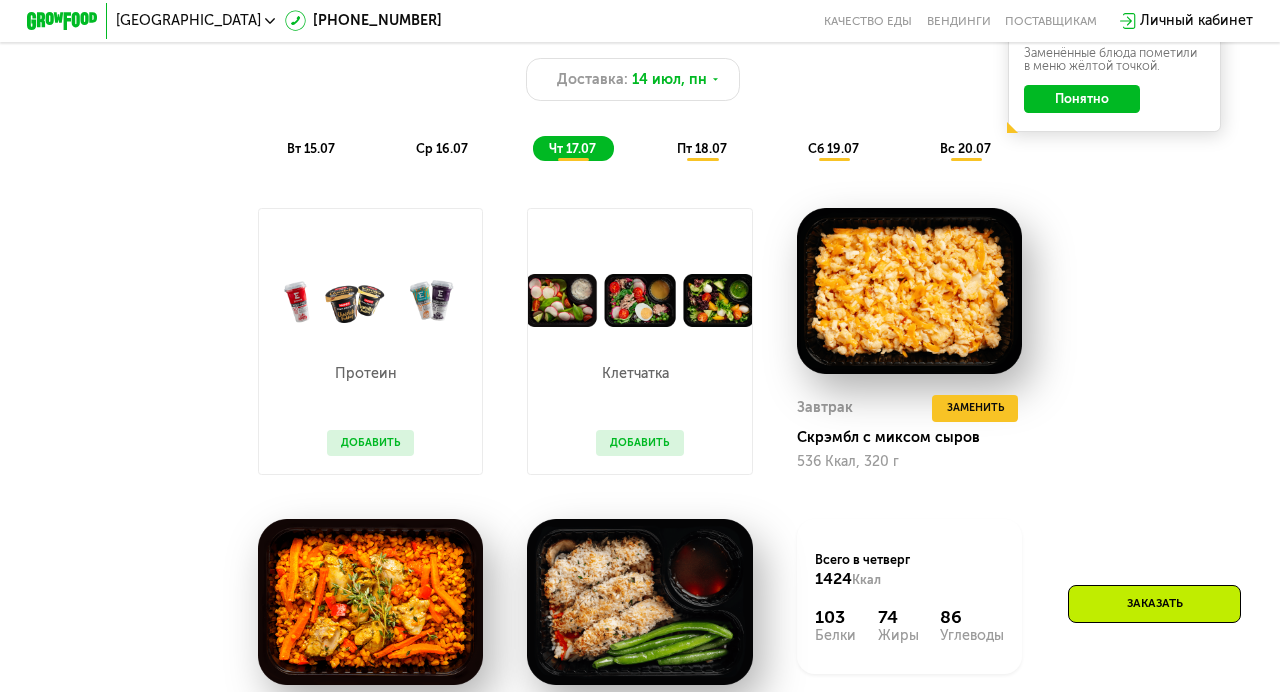 scroll, scrollTop: 1067, scrollLeft: 0, axis: vertical 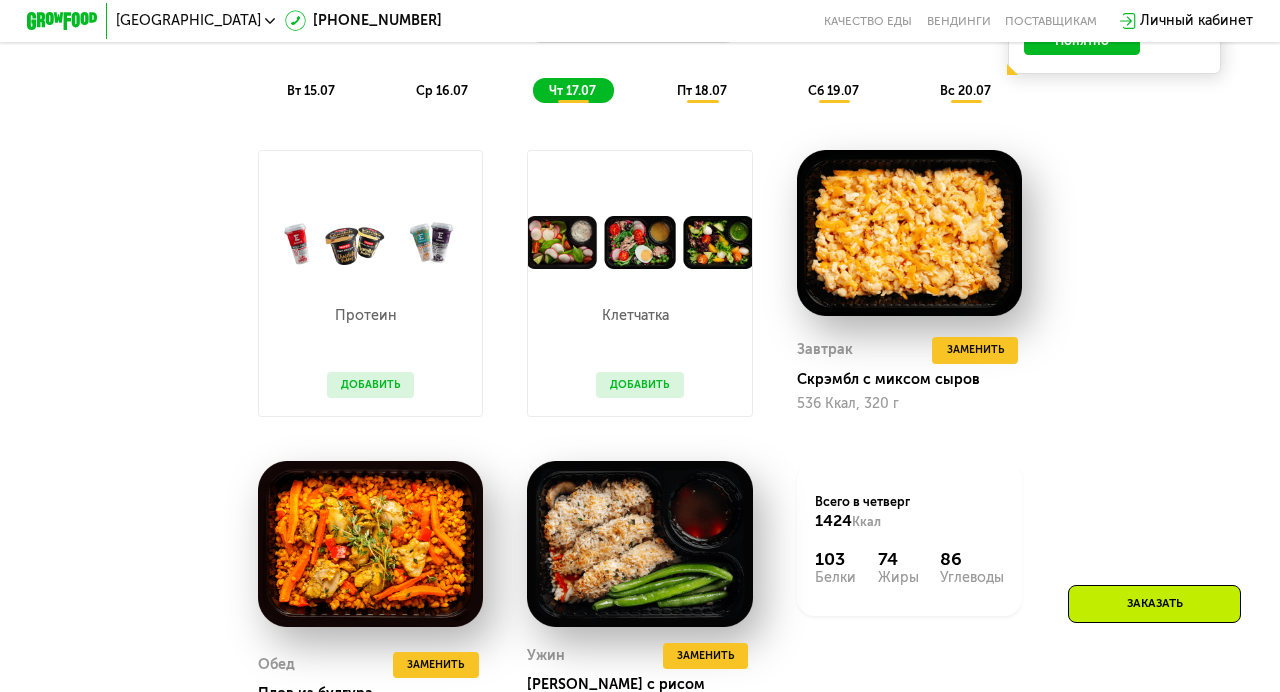 click on "вт 15.07" at bounding box center (311, 90) 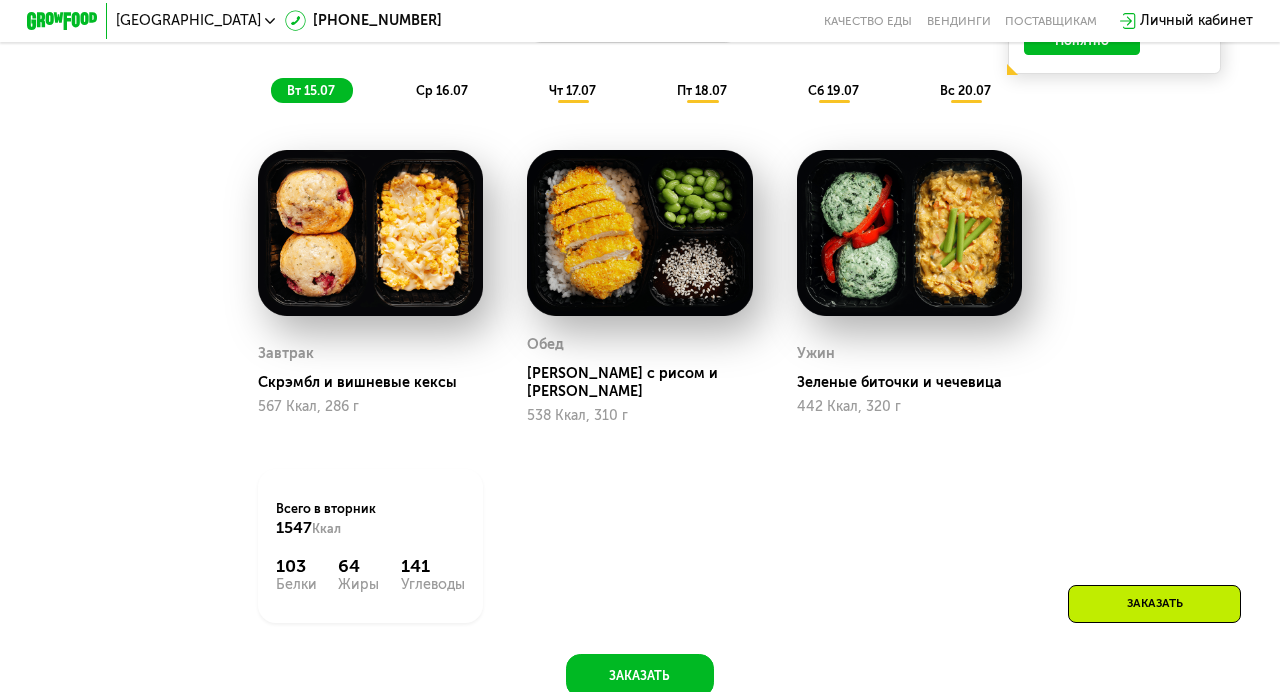 click on "ср 16.07" at bounding box center (442, 90) 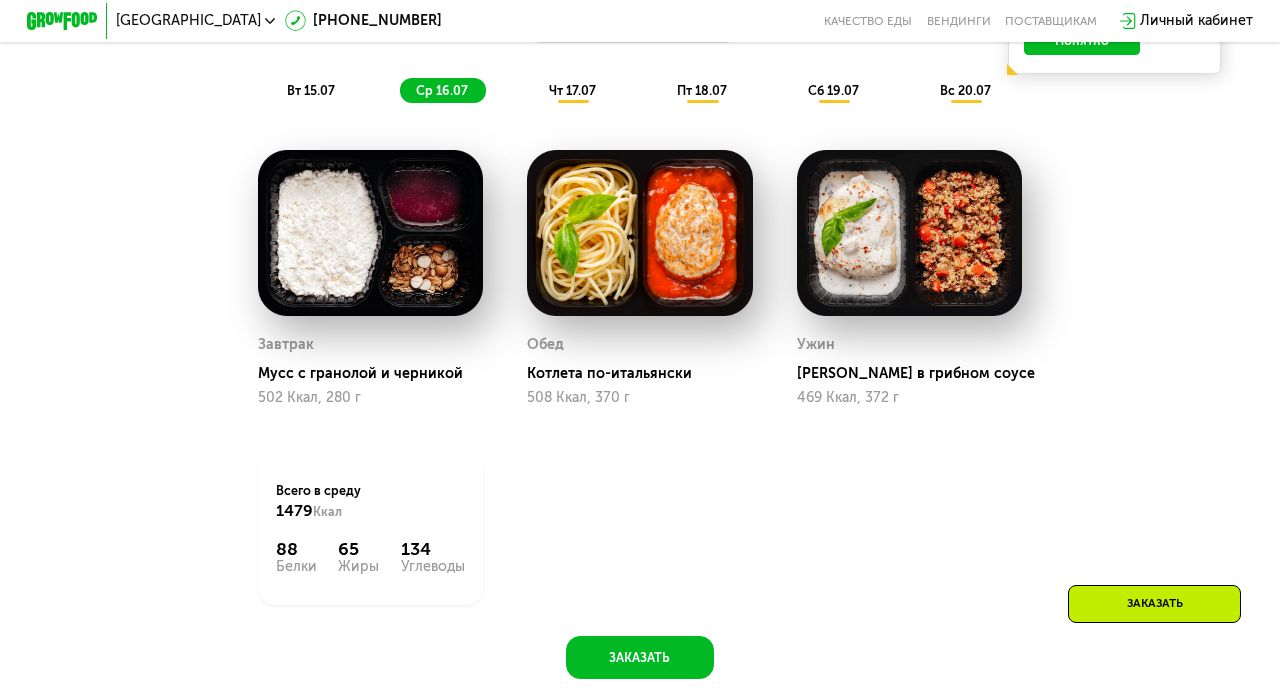 click on "чт 17.07" at bounding box center (572, 90) 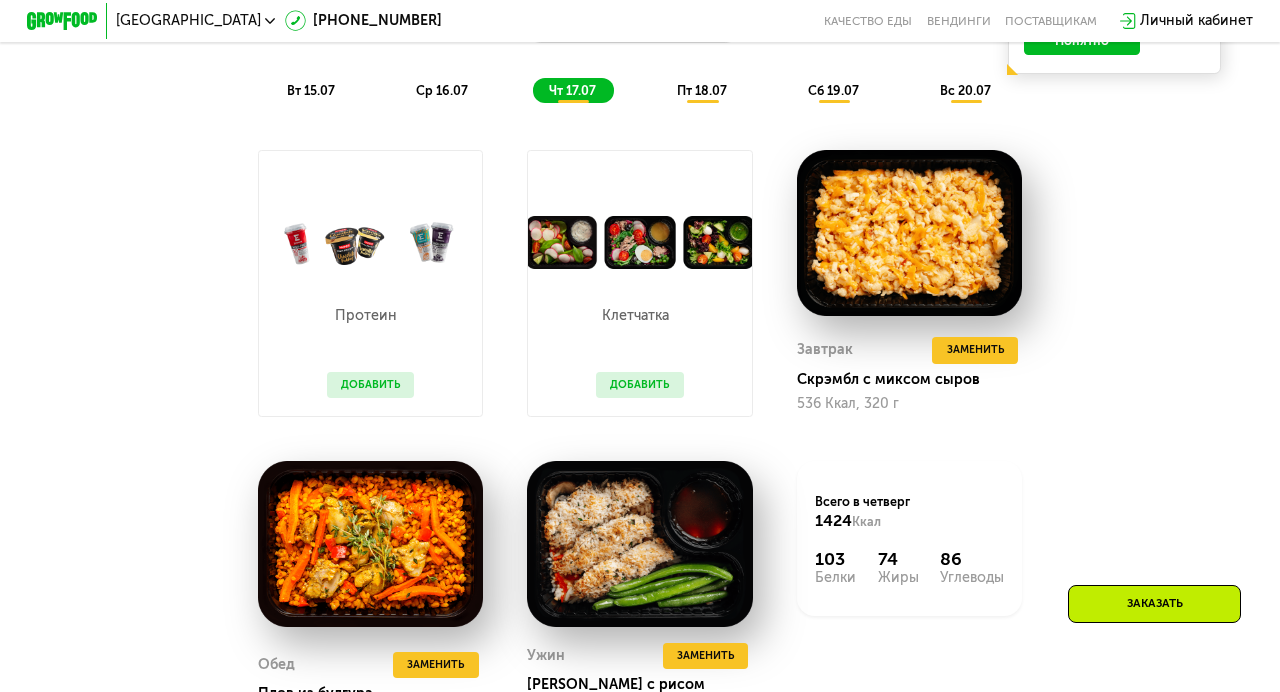 click on "пт 18.07" at bounding box center (702, 90) 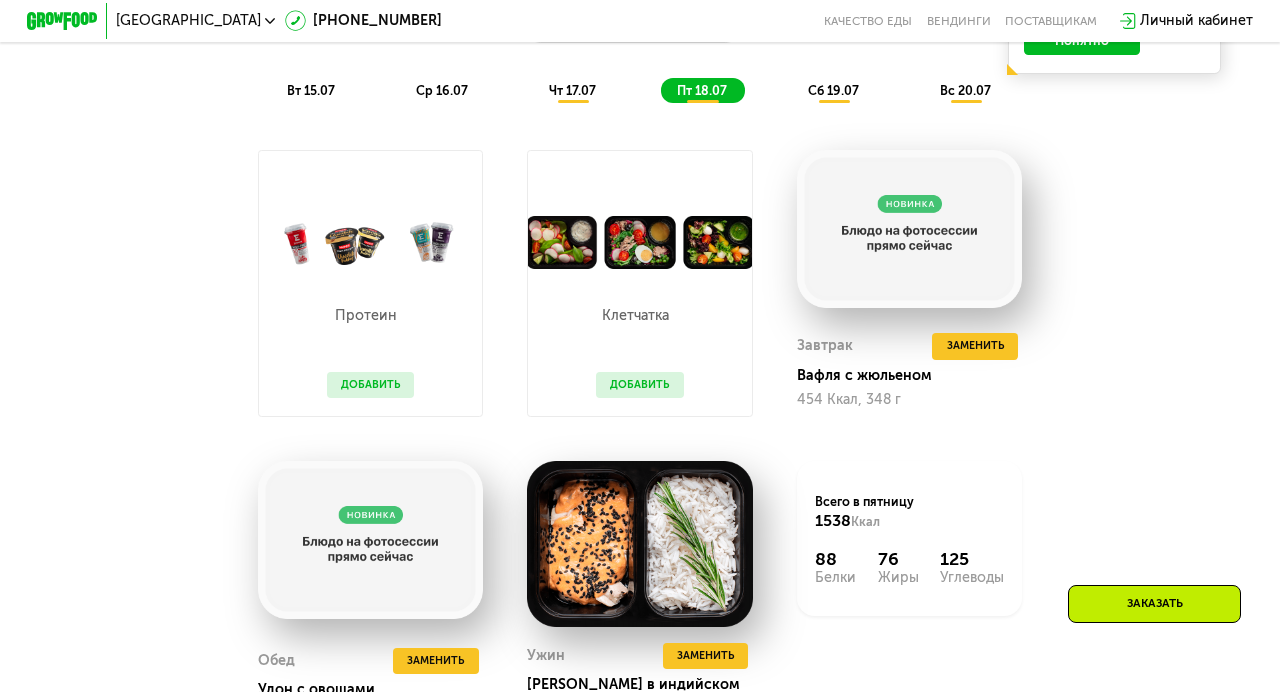 click on "сб 19.07" at bounding box center (833, 90) 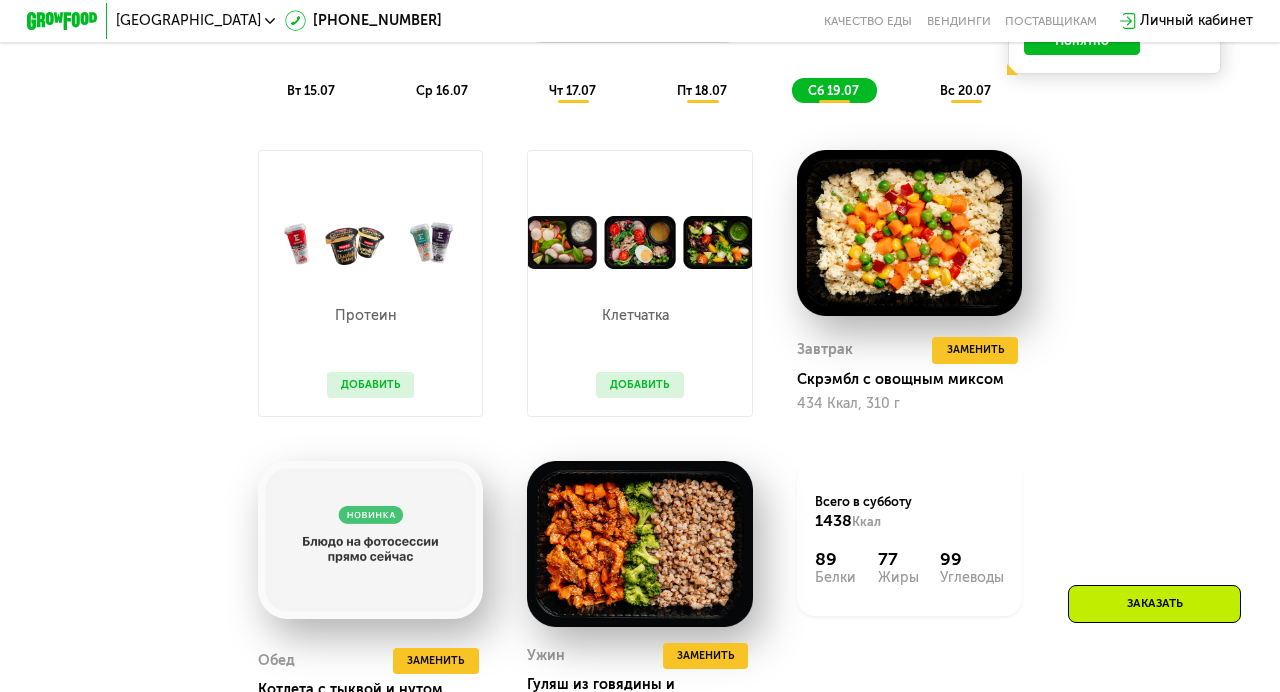 click on "вс 20.07" at bounding box center (965, 90) 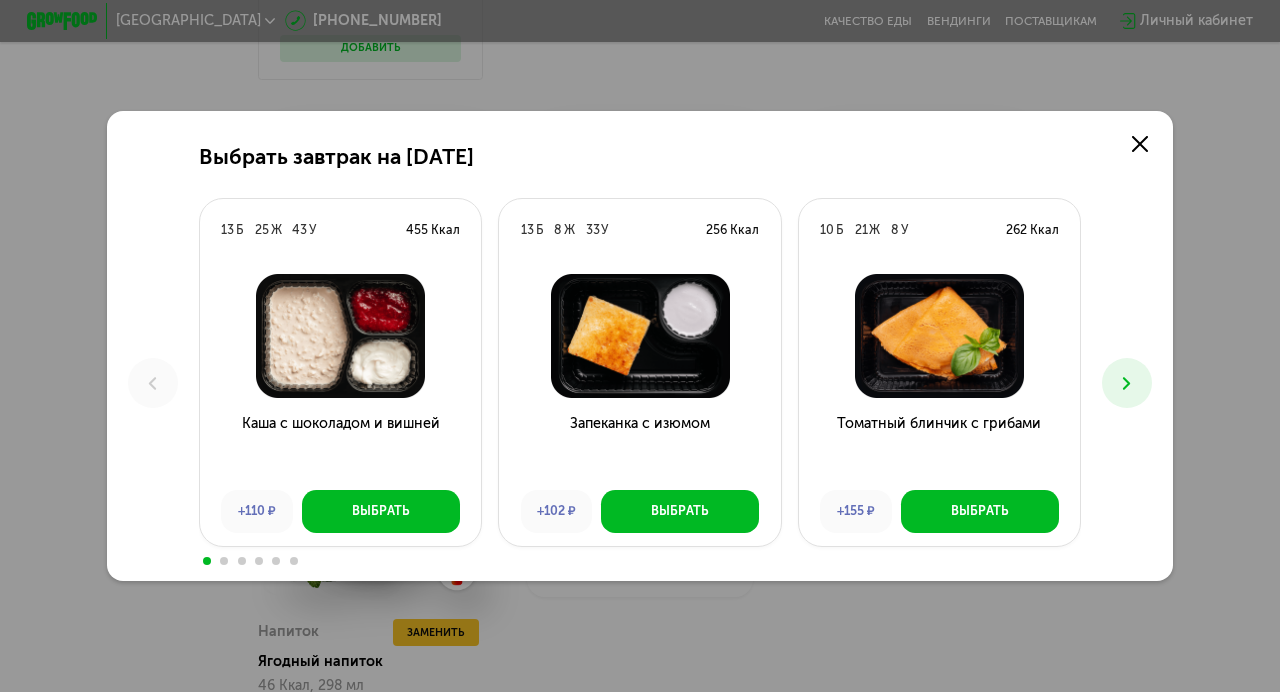 scroll, scrollTop: 0, scrollLeft: 0, axis: both 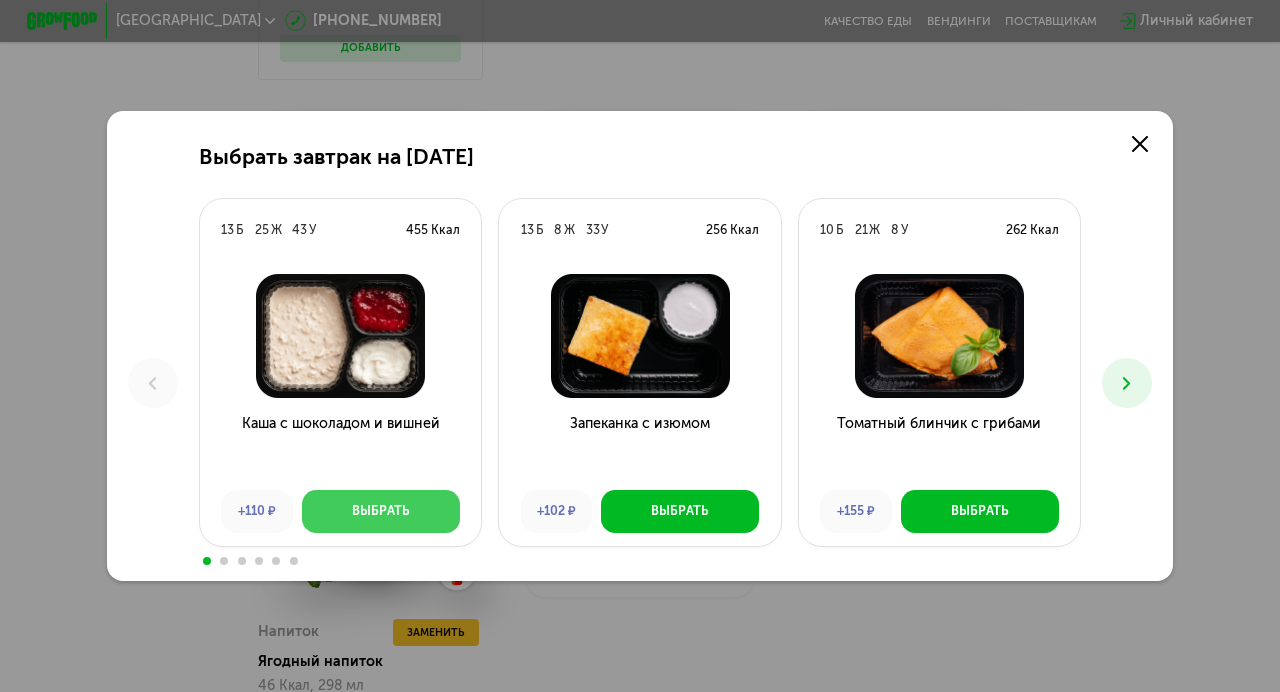 click on "Выбрать" at bounding box center [381, 511] 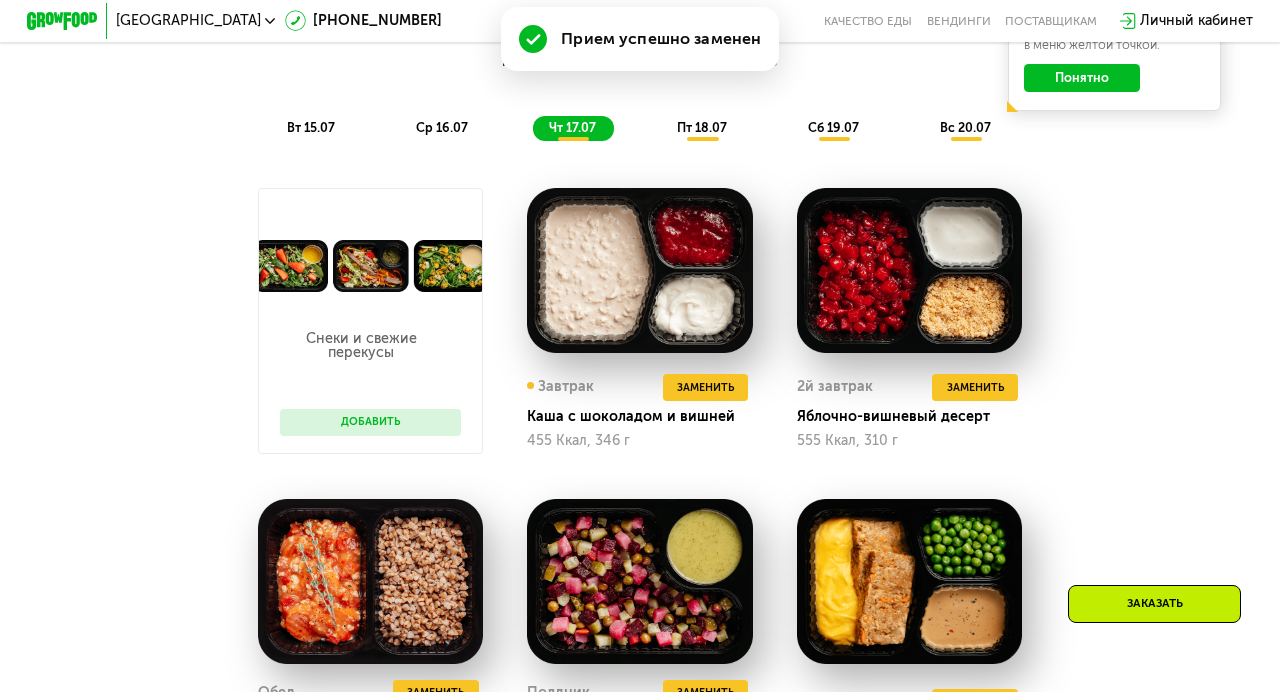 scroll, scrollTop: 1045, scrollLeft: 0, axis: vertical 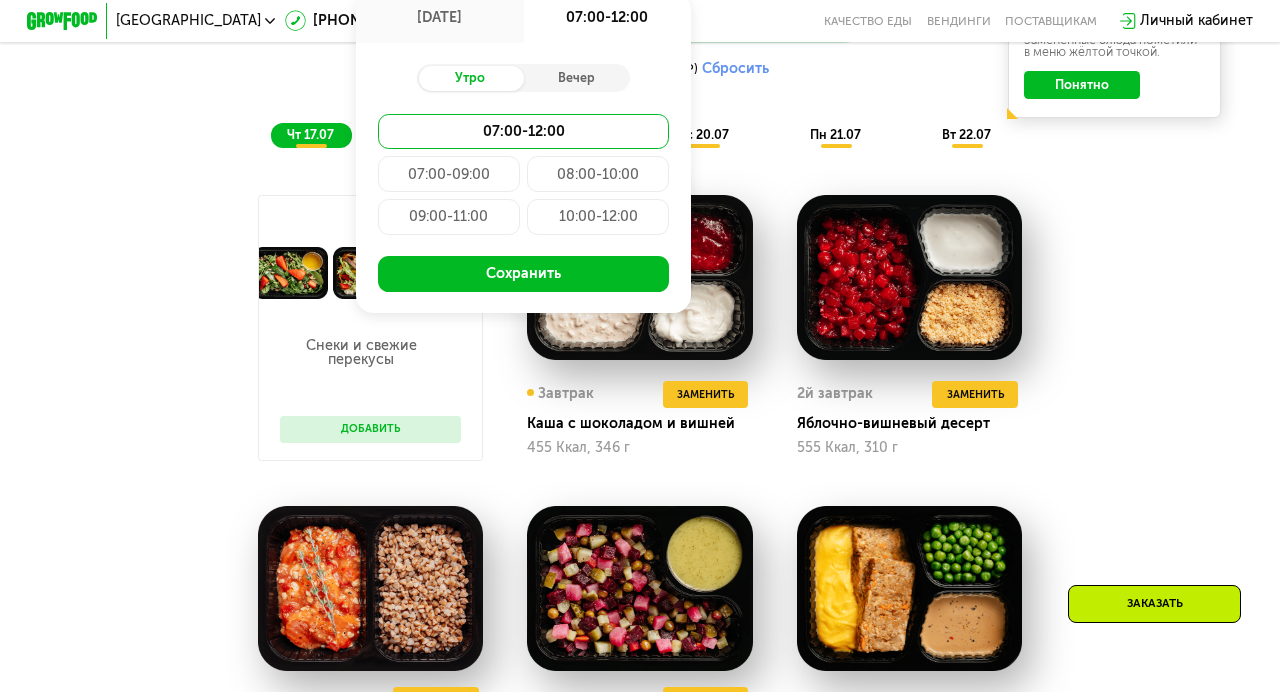 type on "**********" 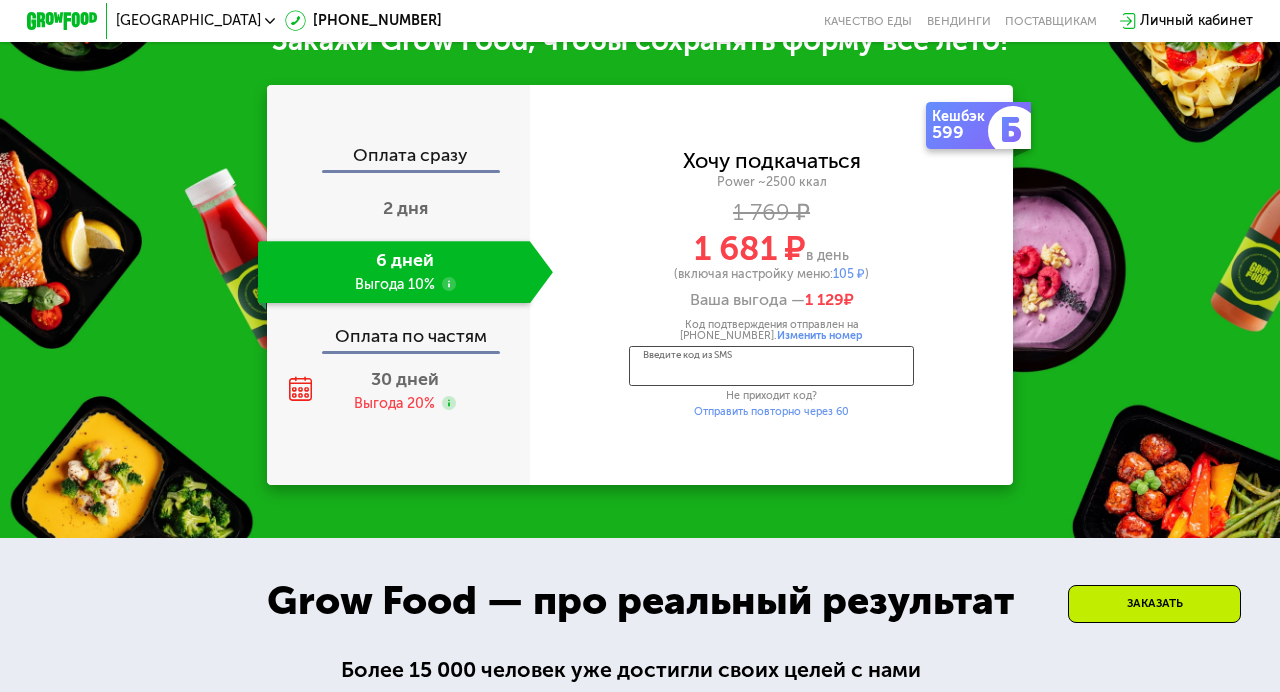 scroll, scrollTop: 2273, scrollLeft: 0, axis: vertical 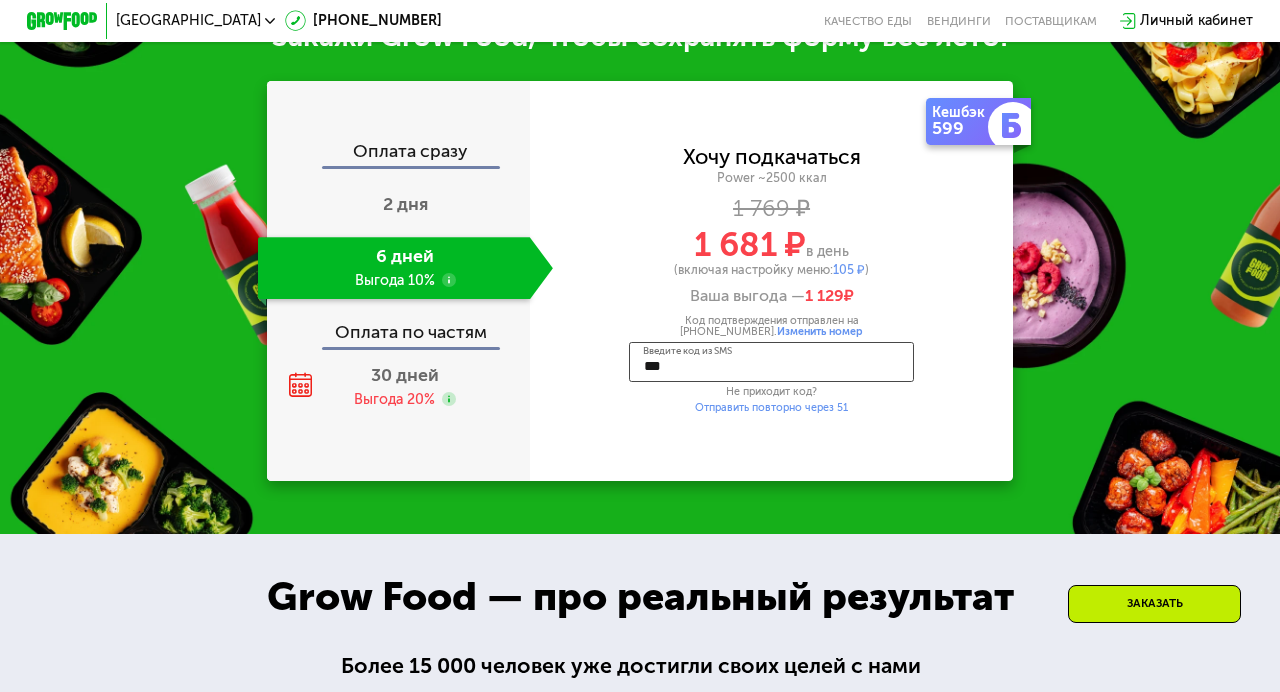 type on "****" 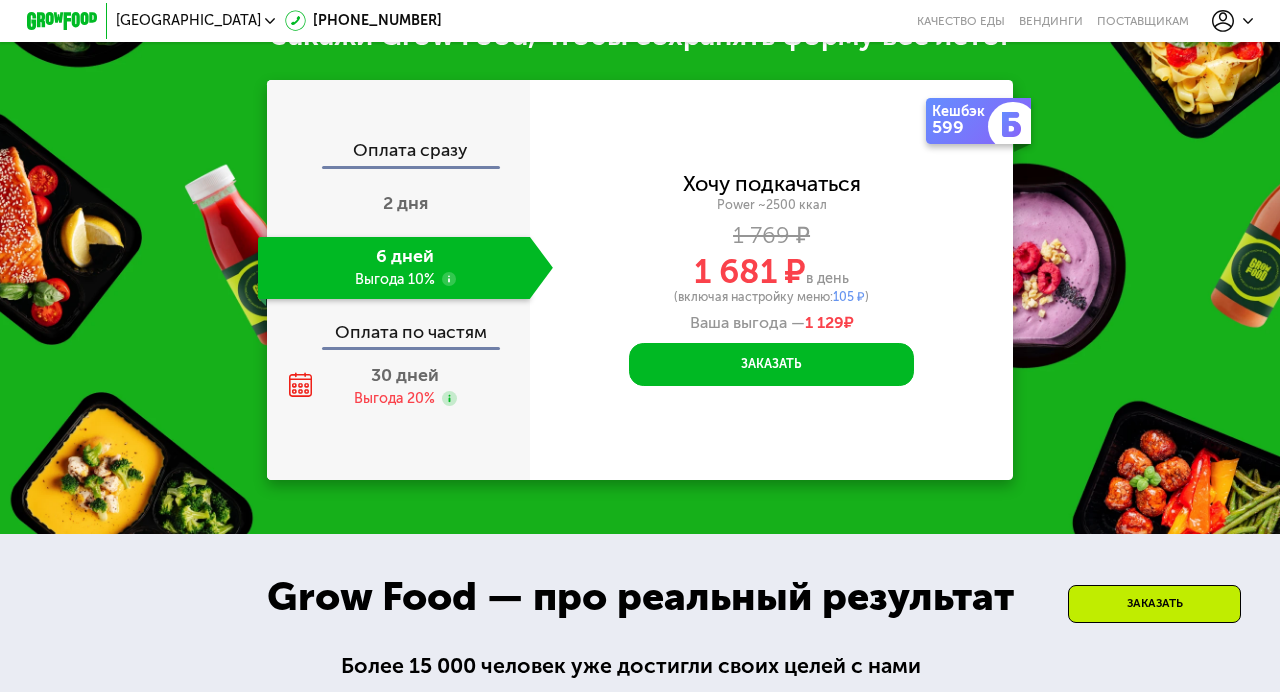 scroll, scrollTop: 0, scrollLeft: 0, axis: both 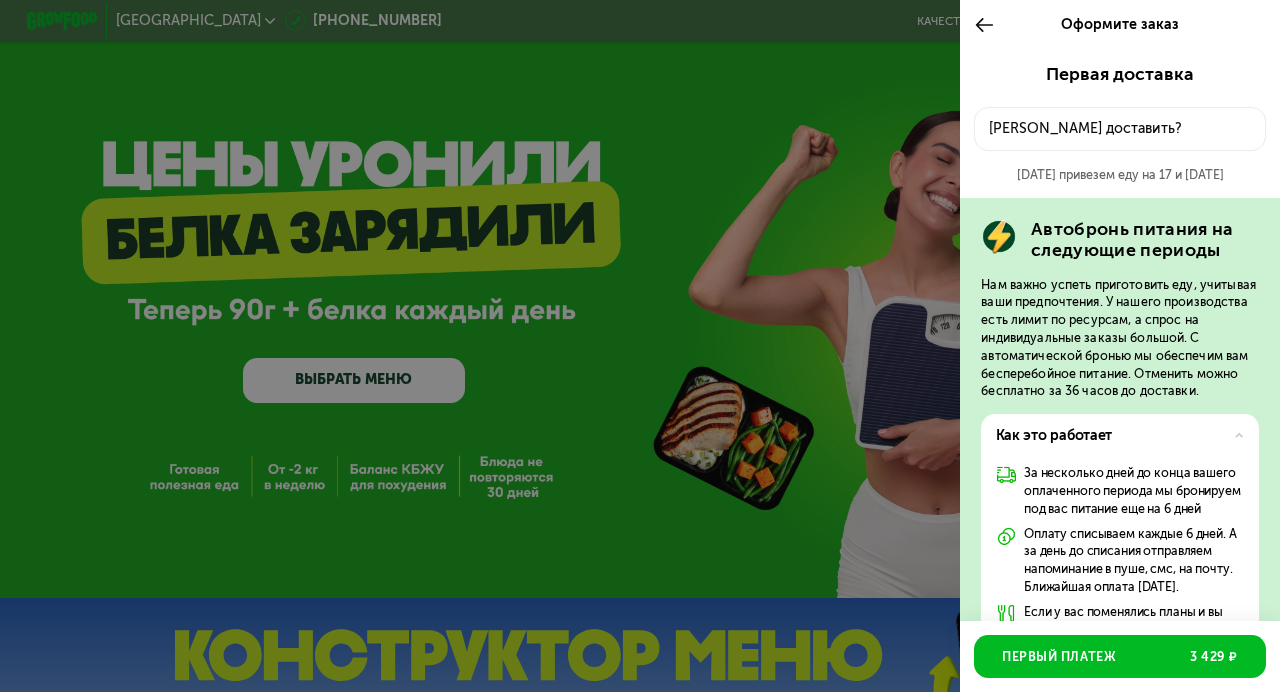 click on "[PERSON_NAME] доставить?" 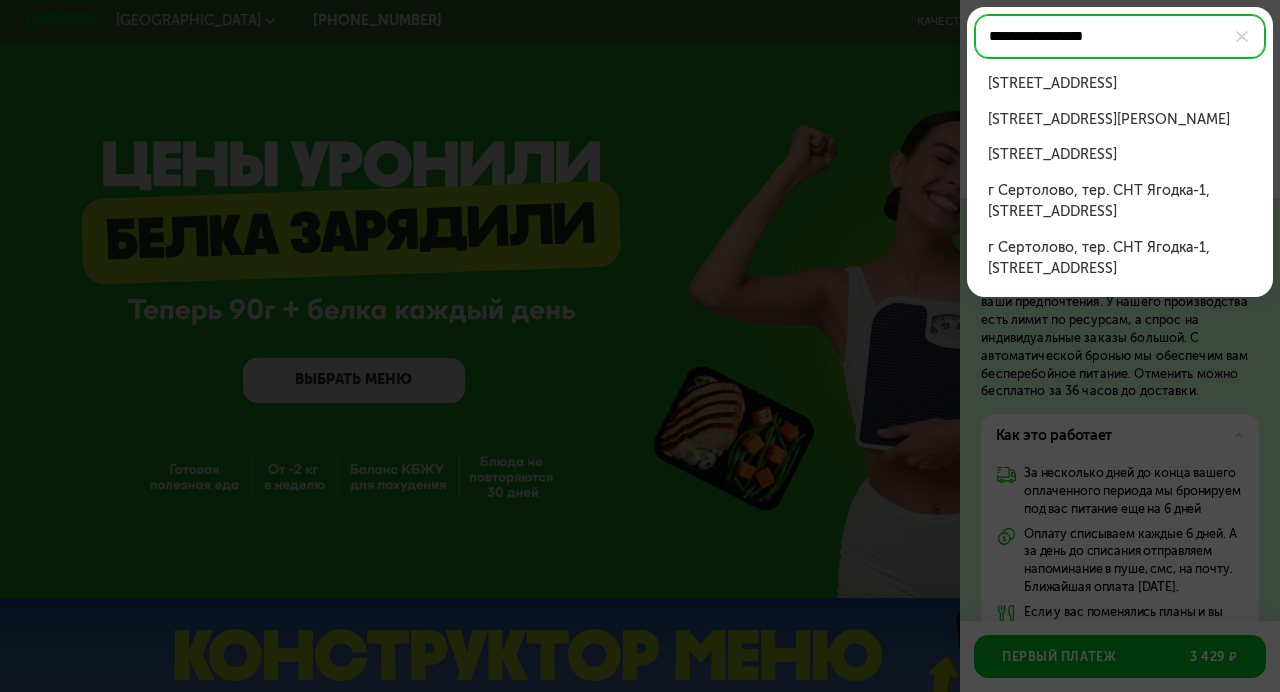 click on "[STREET_ADDRESS]" at bounding box center [1119, 83] 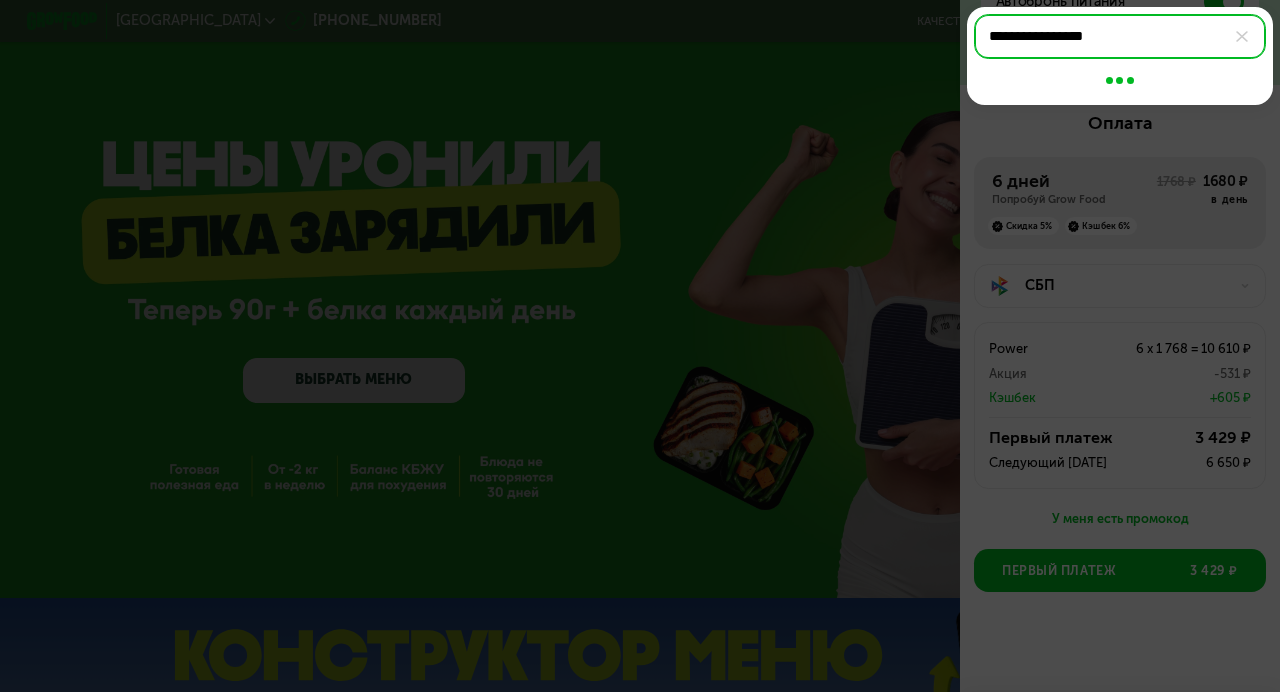 type on "**********" 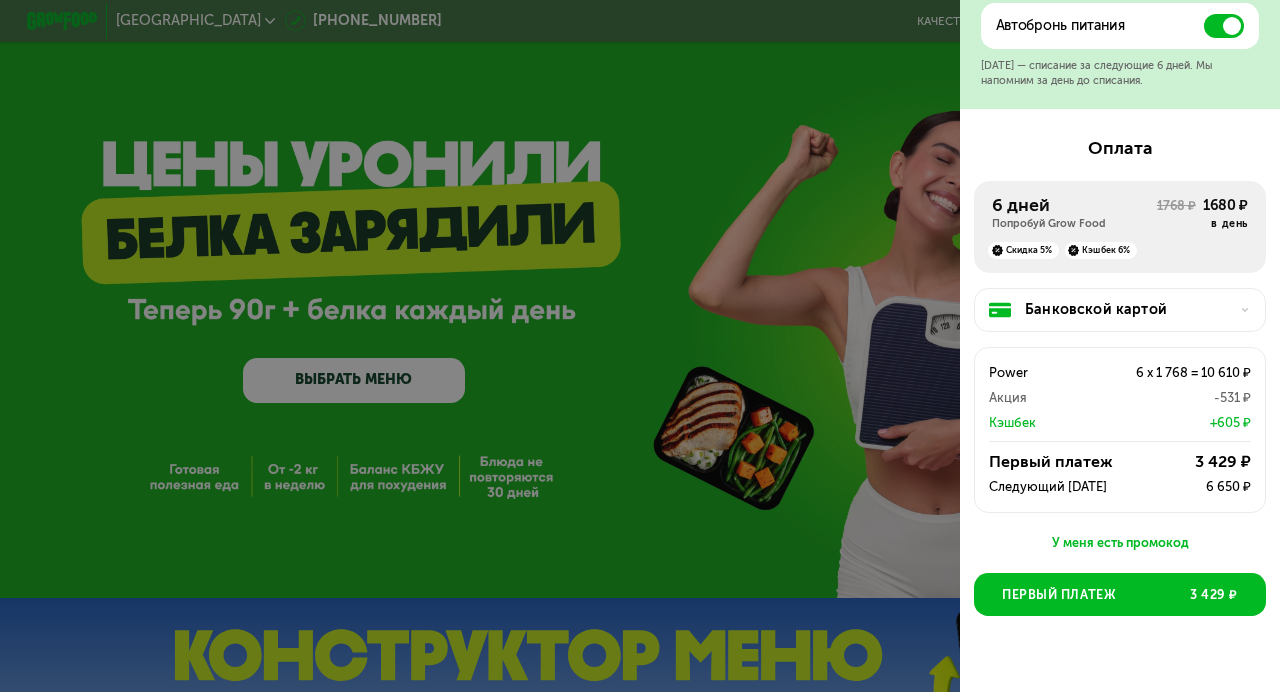 scroll, scrollTop: 852, scrollLeft: 0, axis: vertical 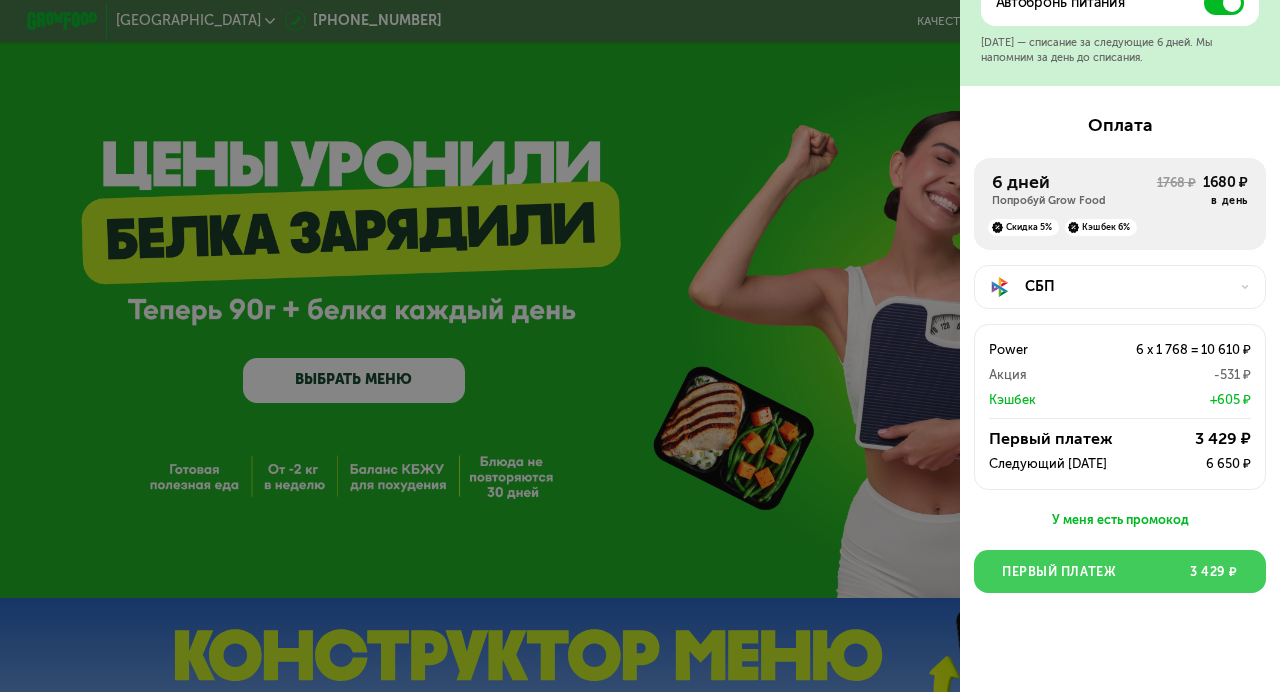 click on "Первый платеж 3 429 ₽" at bounding box center [1120, 571] 